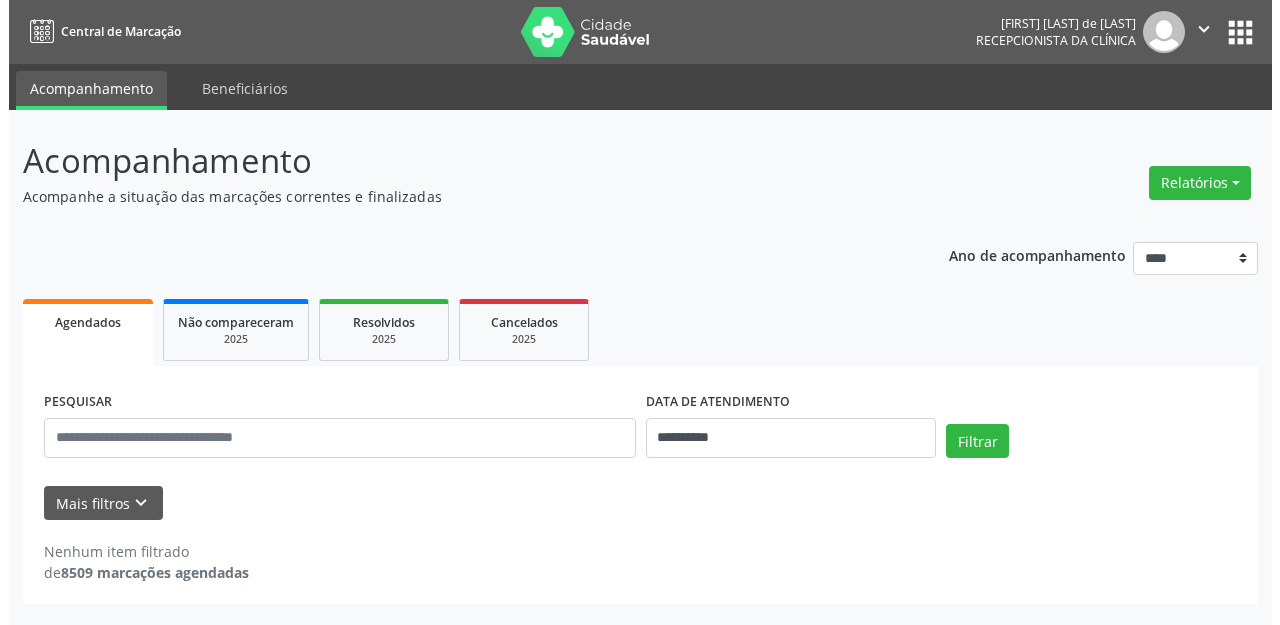 scroll, scrollTop: 0, scrollLeft: 0, axis: both 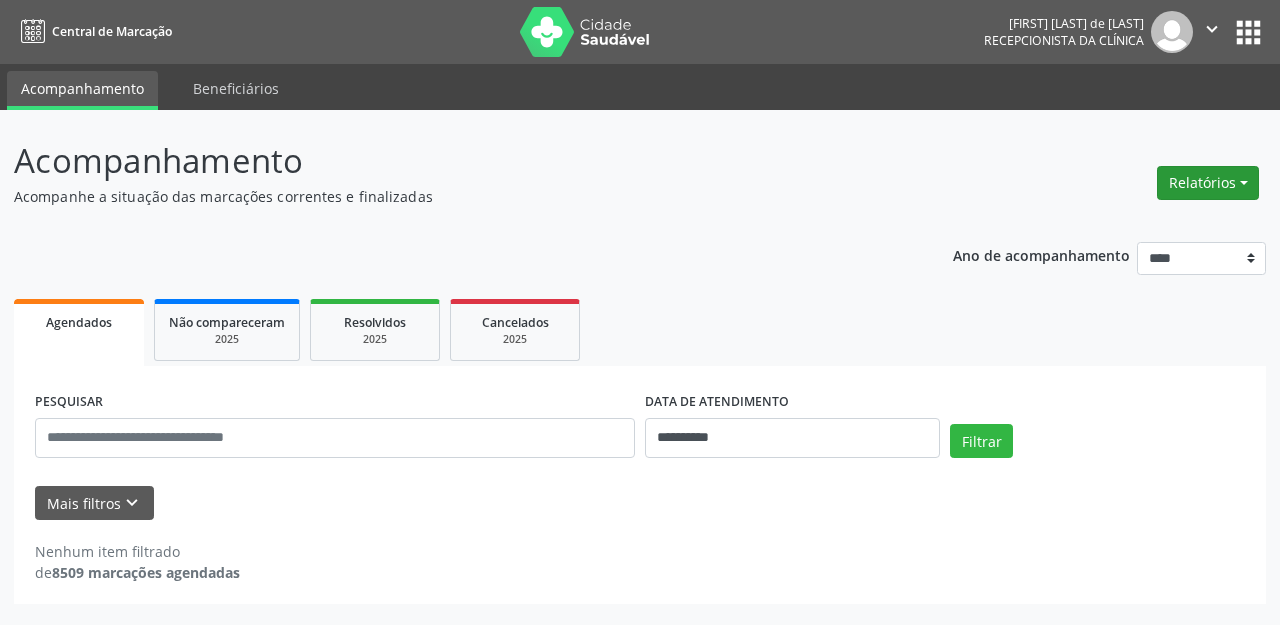 click on "Relatórios" at bounding box center [1208, 183] 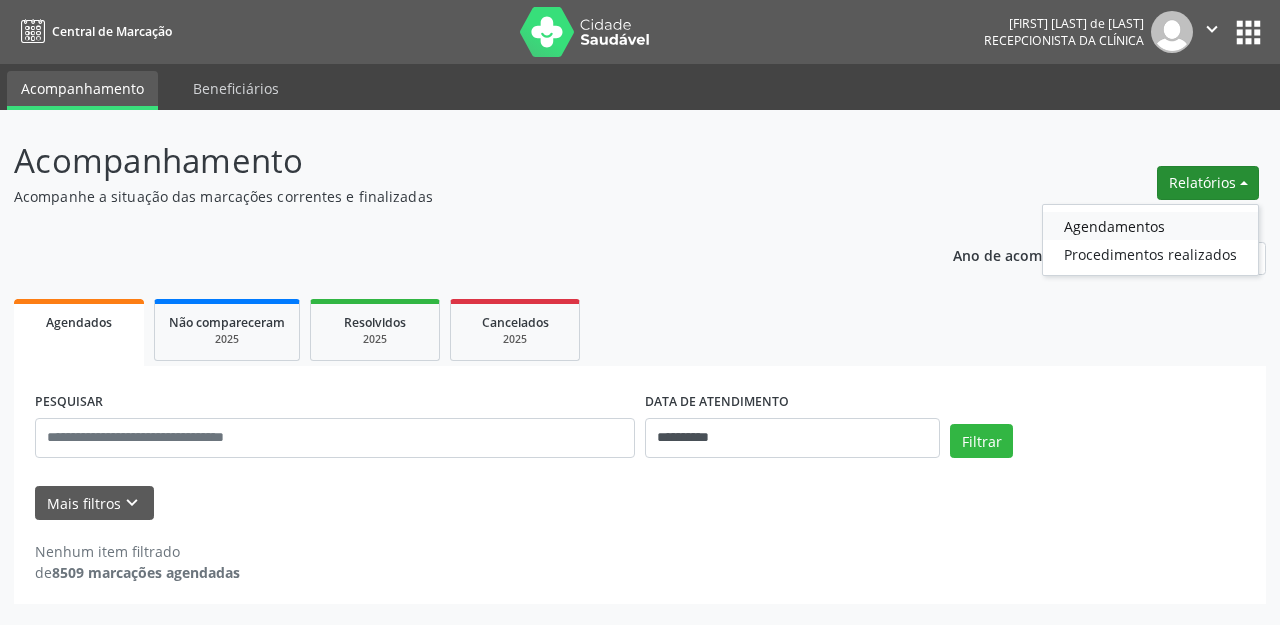click on "Agendamentos" at bounding box center [1150, 226] 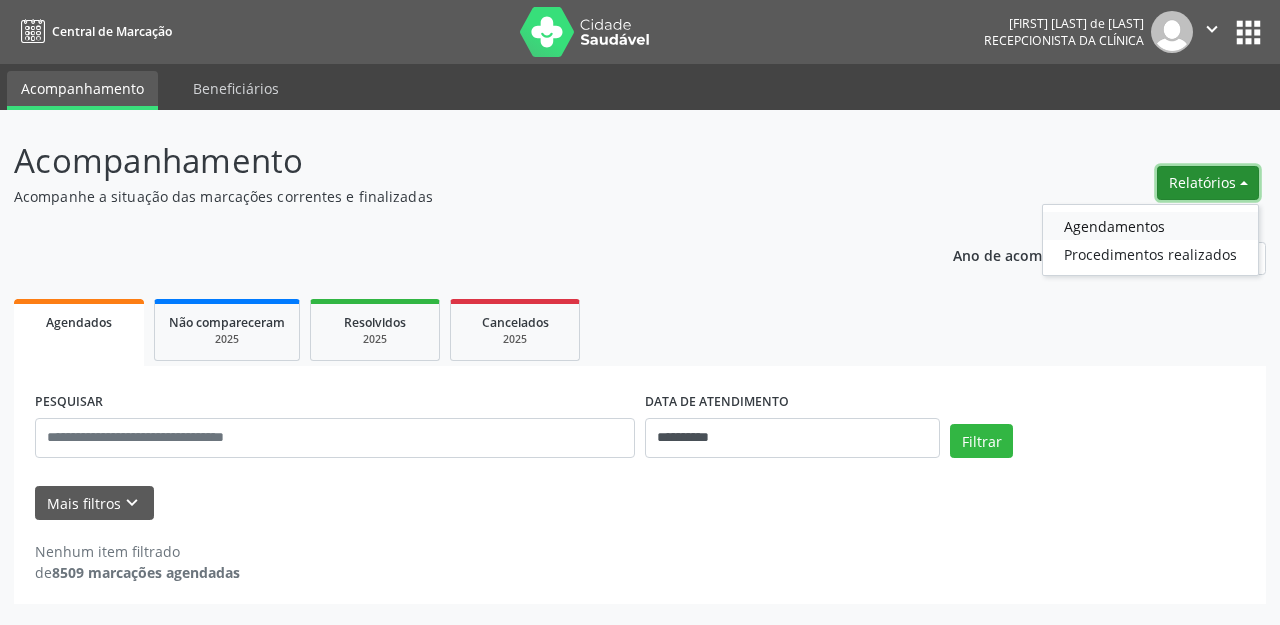 select on "*" 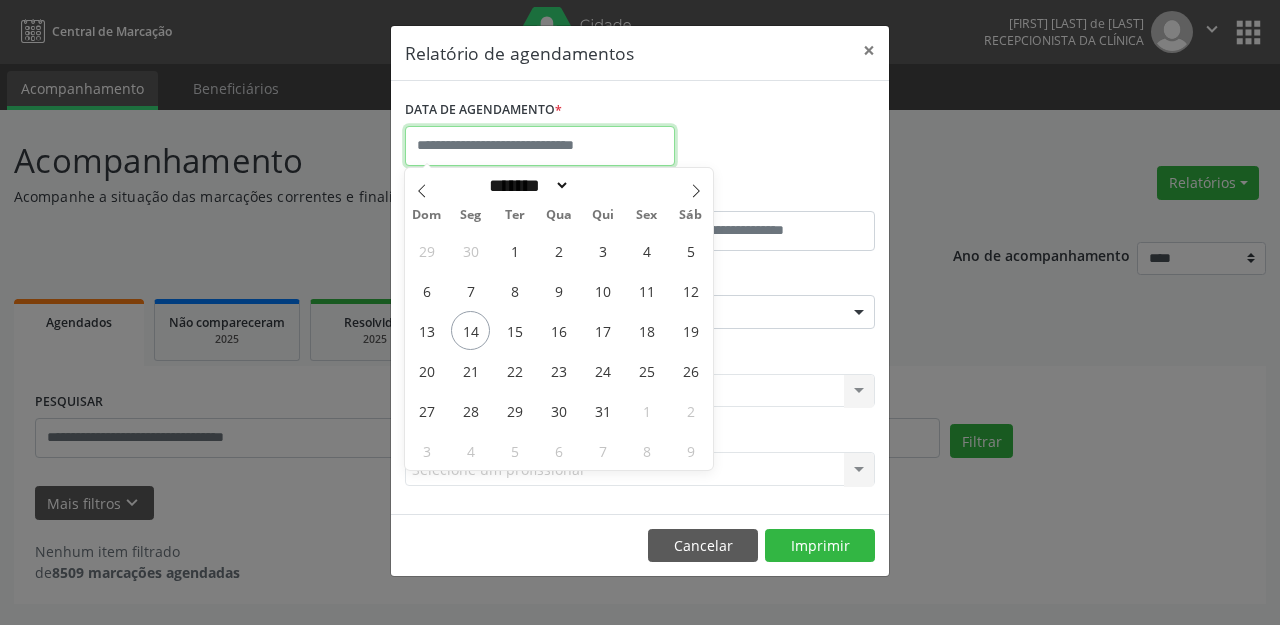 click at bounding box center (540, 146) 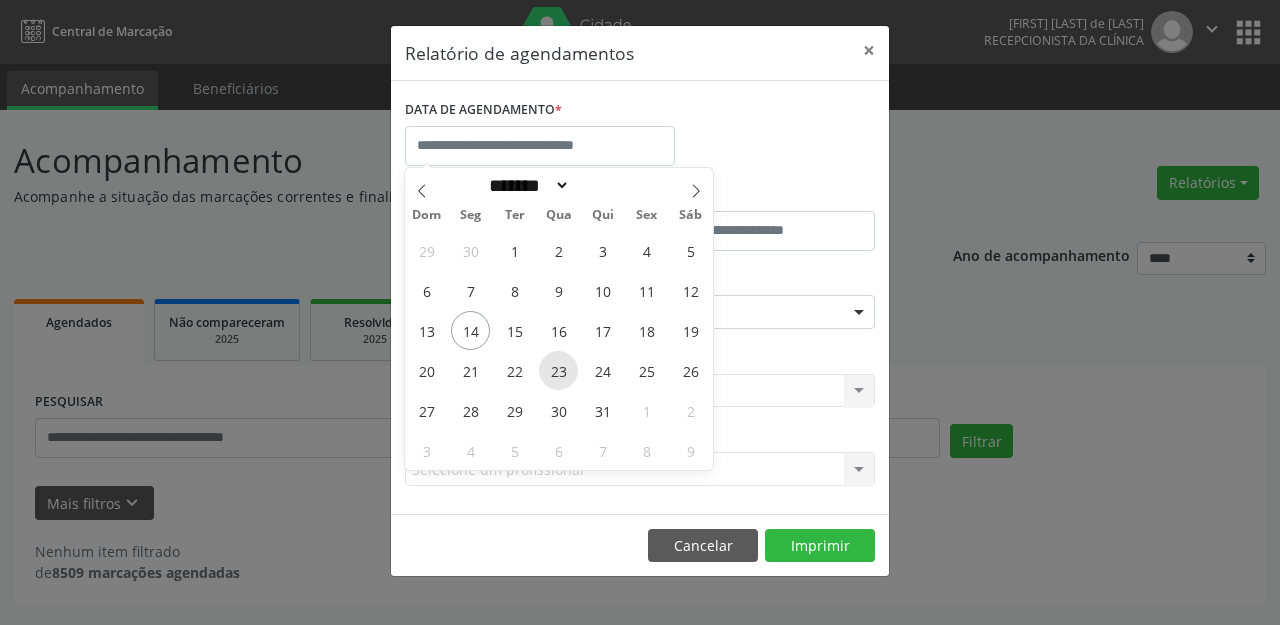click on "23" at bounding box center [558, 370] 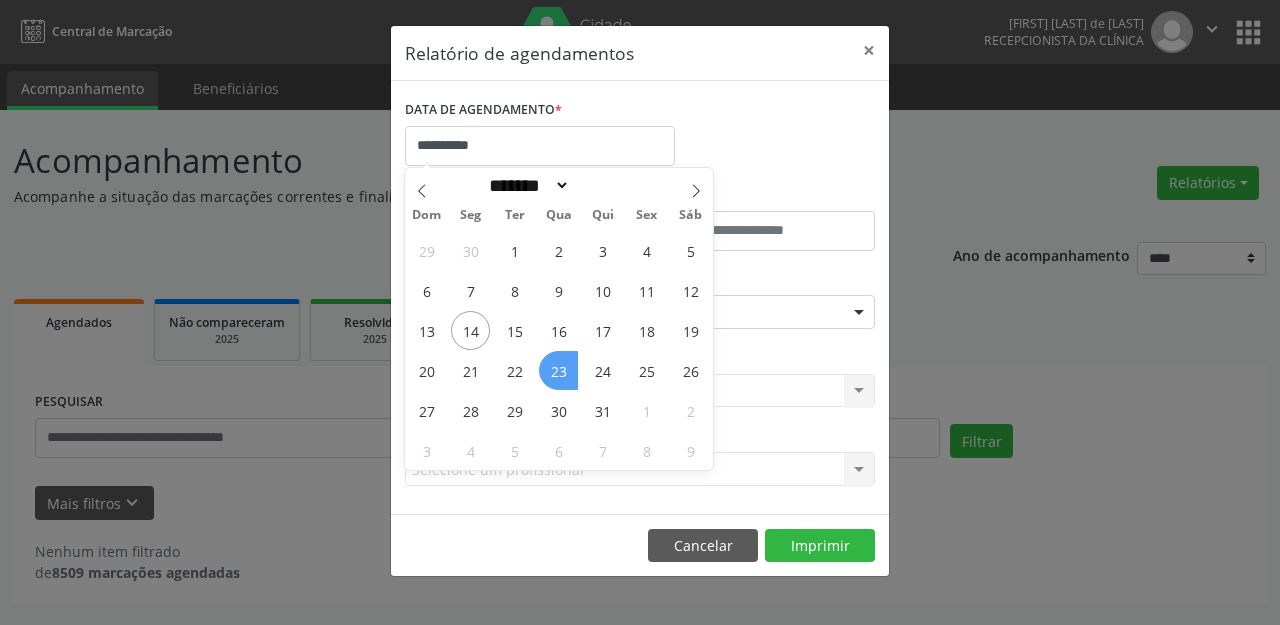 click on "23" at bounding box center (558, 370) 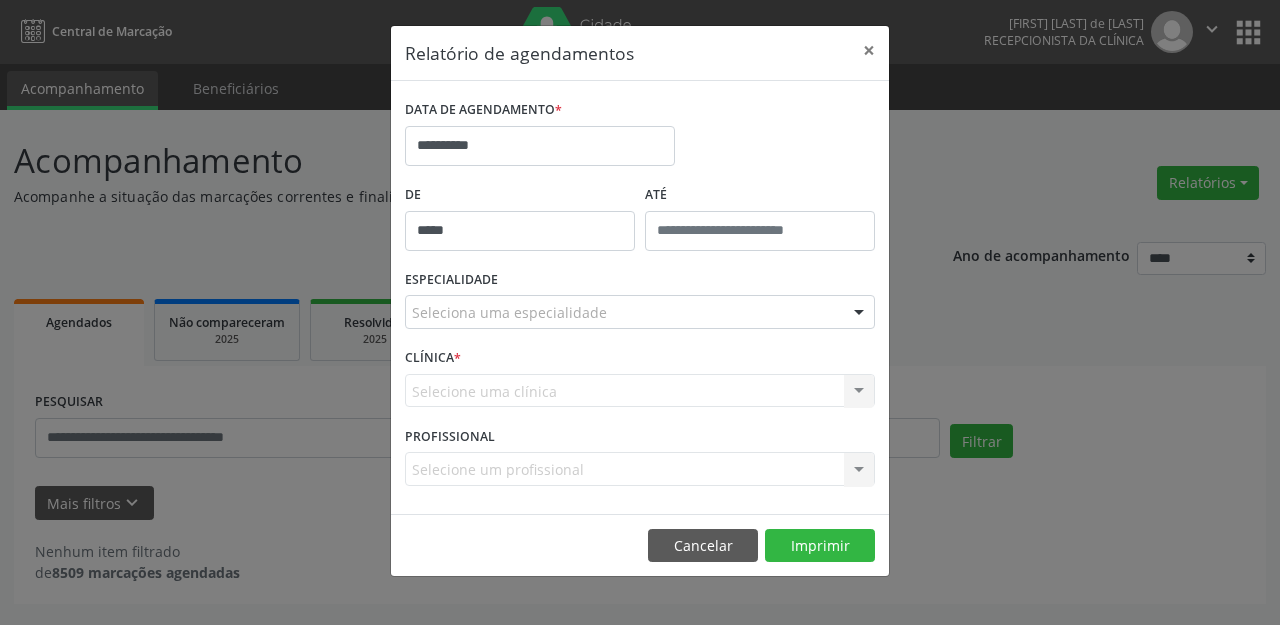 click on "*****" at bounding box center [520, 231] 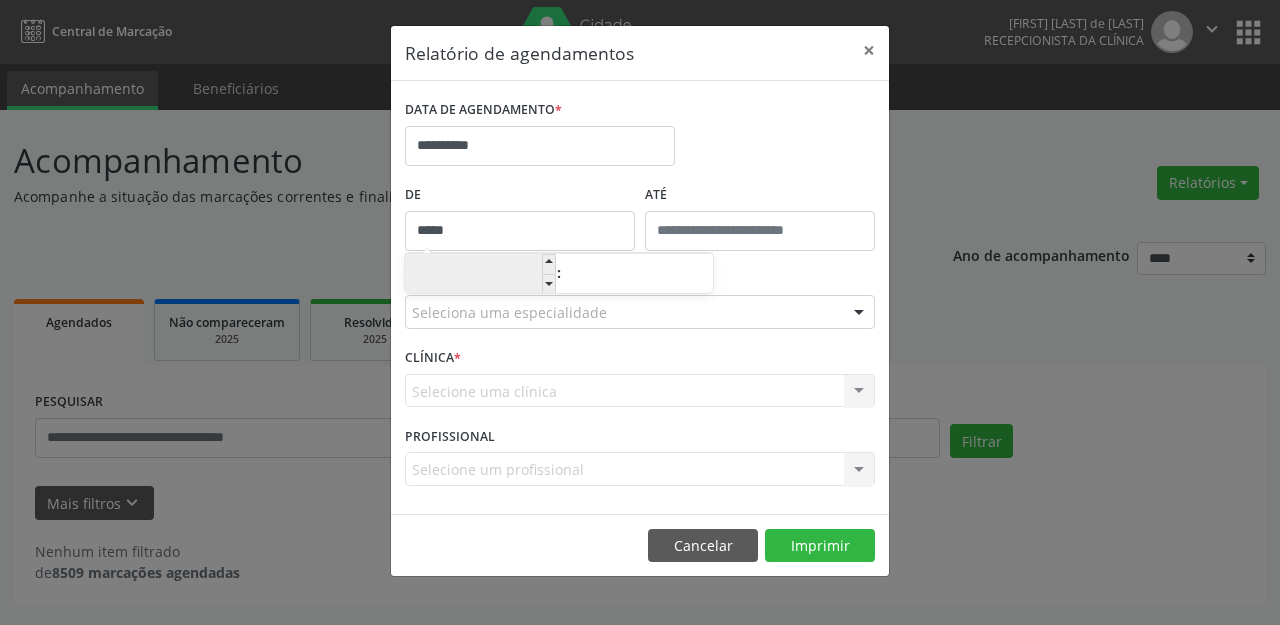 drag, startPoint x: 555, startPoint y: 279, endPoint x: 537, endPoint y: 288, distance: 20.12461 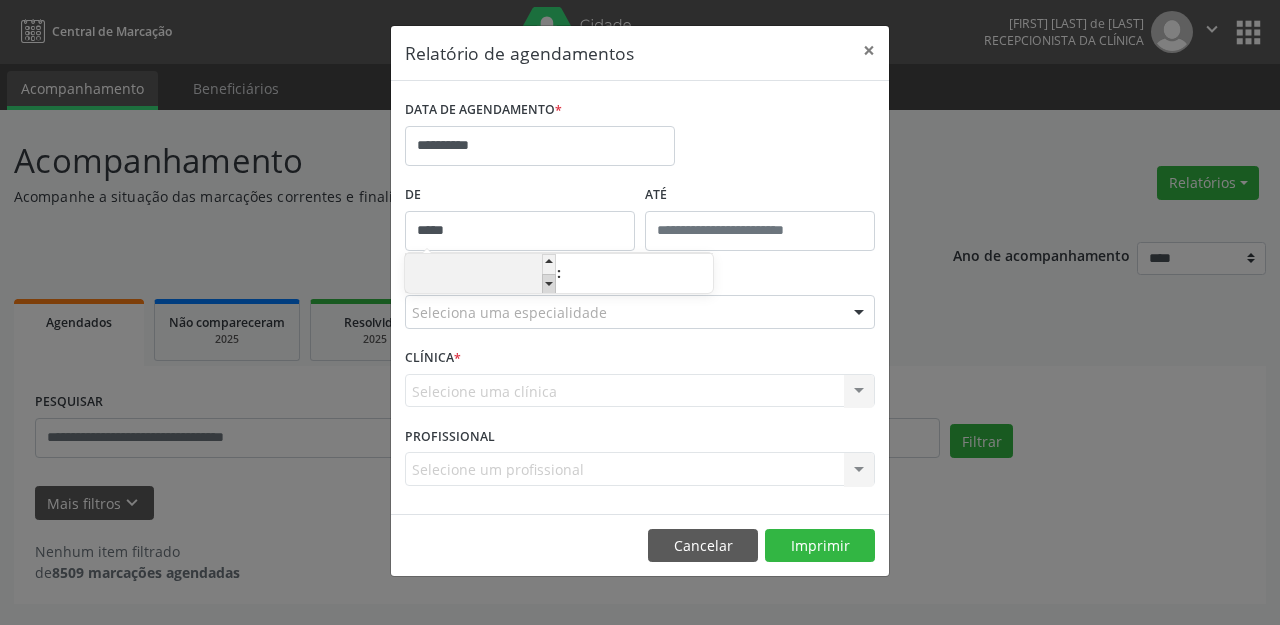 click at bounding box center (549, 284) 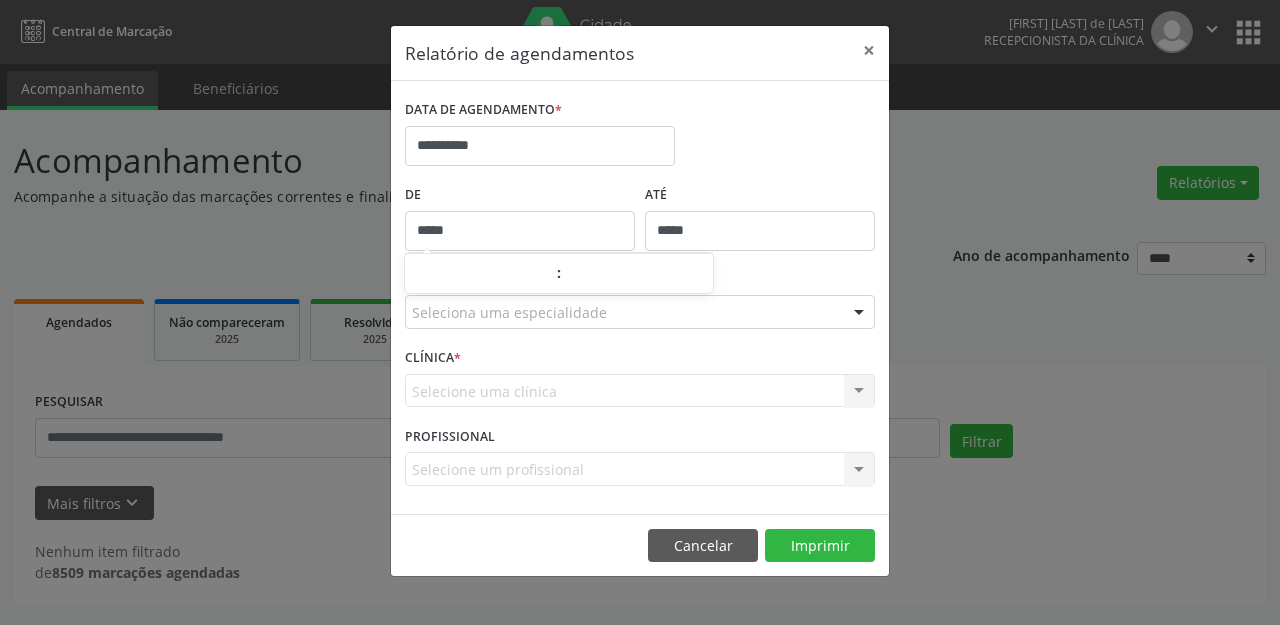 click on "*****" at bounding box center (760, 231) 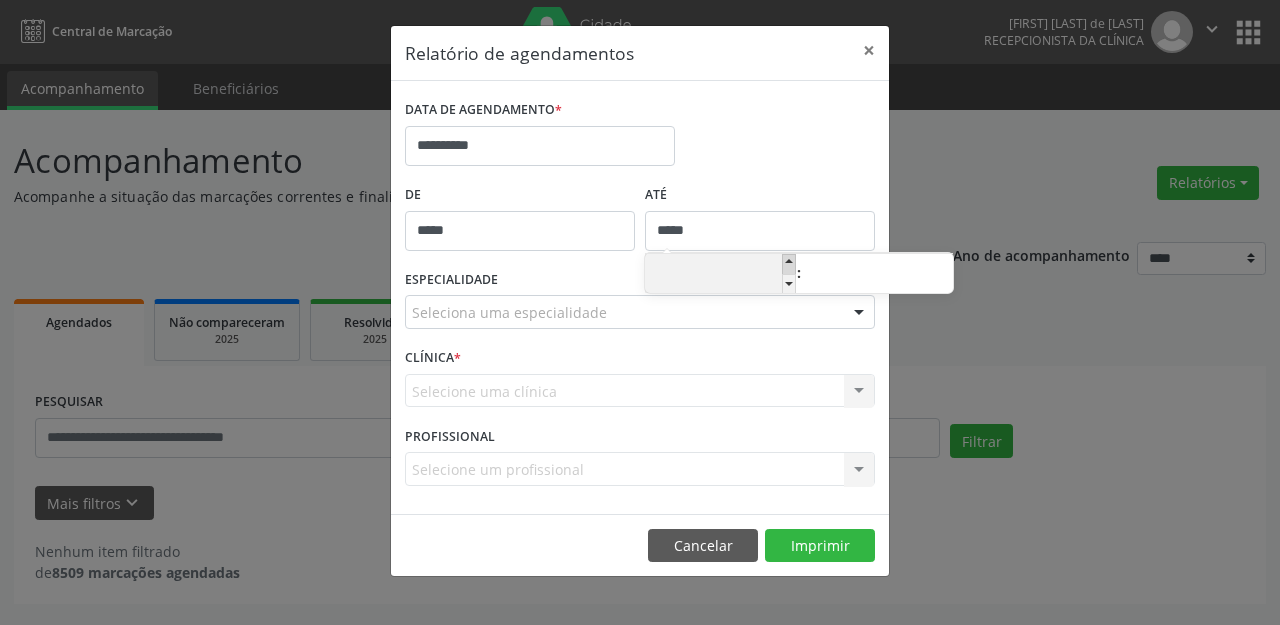 click at bounding box center [789, 264] 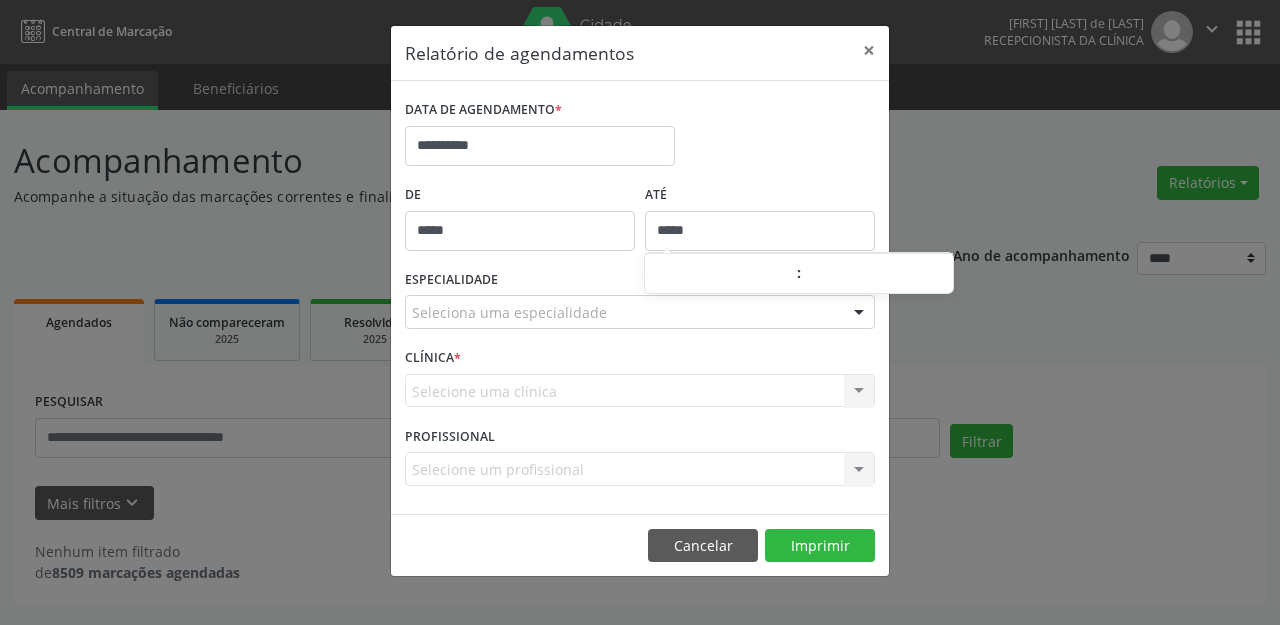 click on "Seleciona uma especialidade" at bounding box center [640, 312] 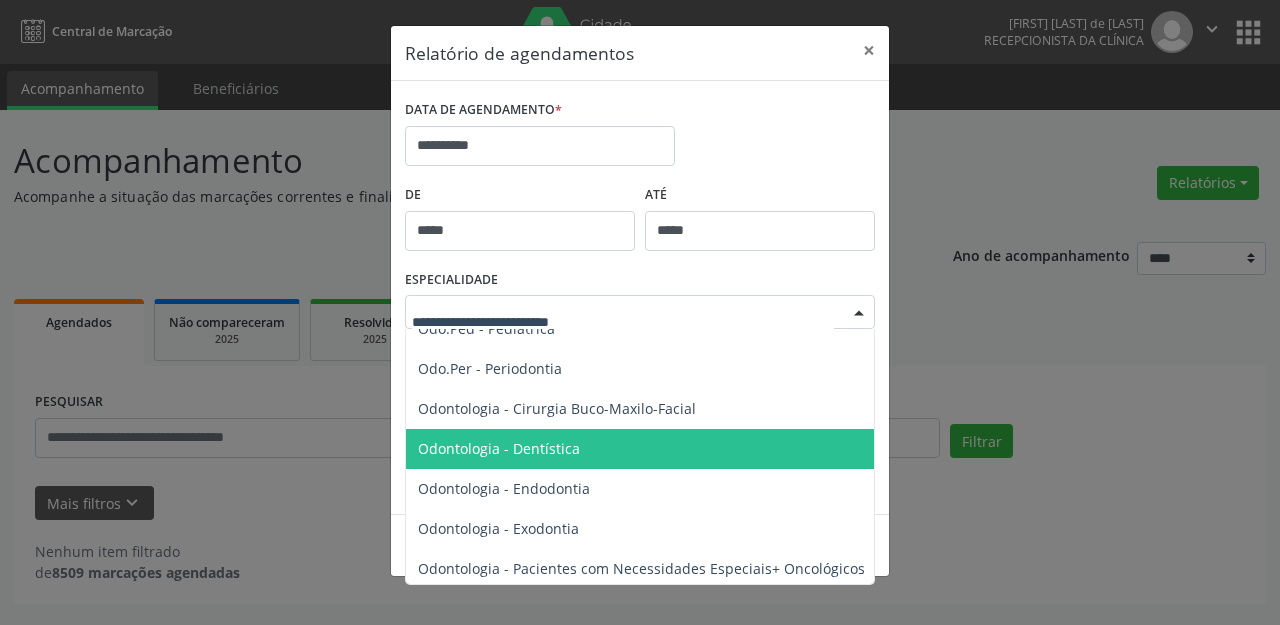 scroll, scrollTop: 2800, scrollLeft: 0, axis: vertical 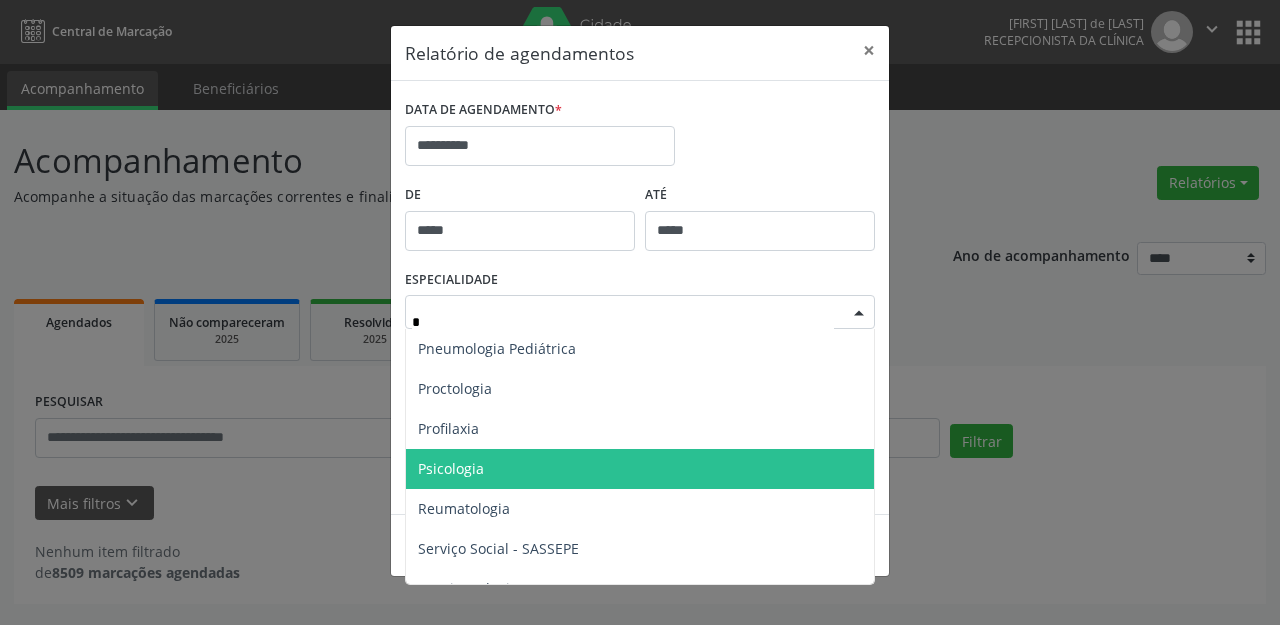 type on "**" 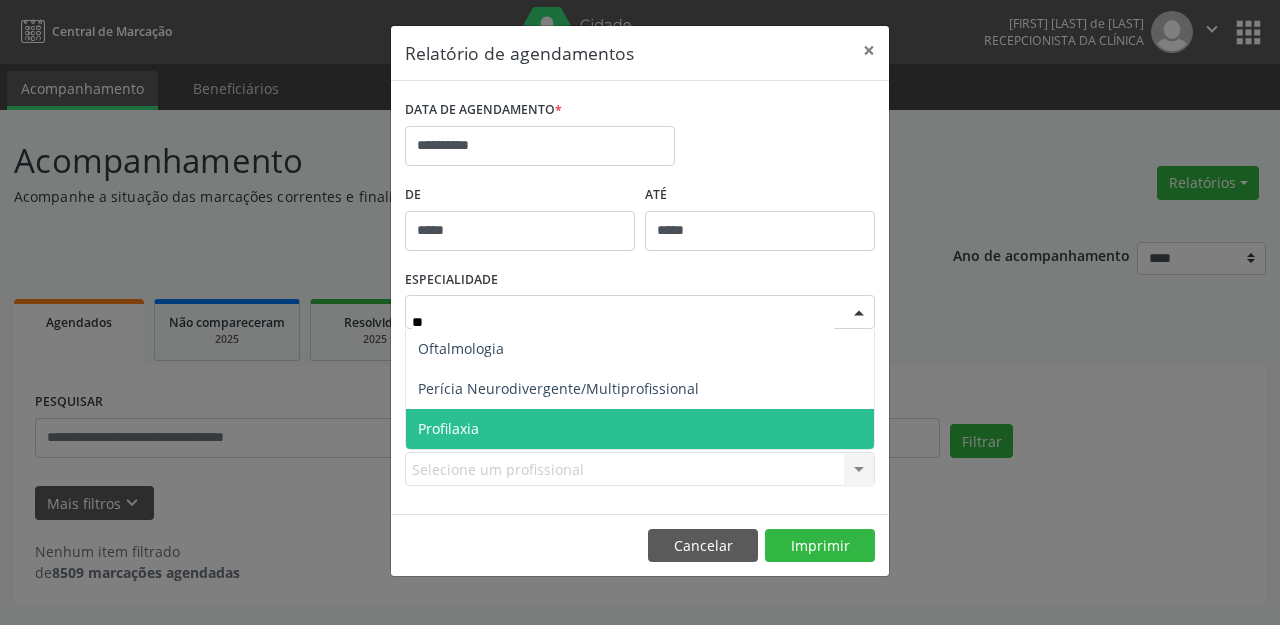 scroll, scrollTop: 0, scrollLeft: 0, axis: both 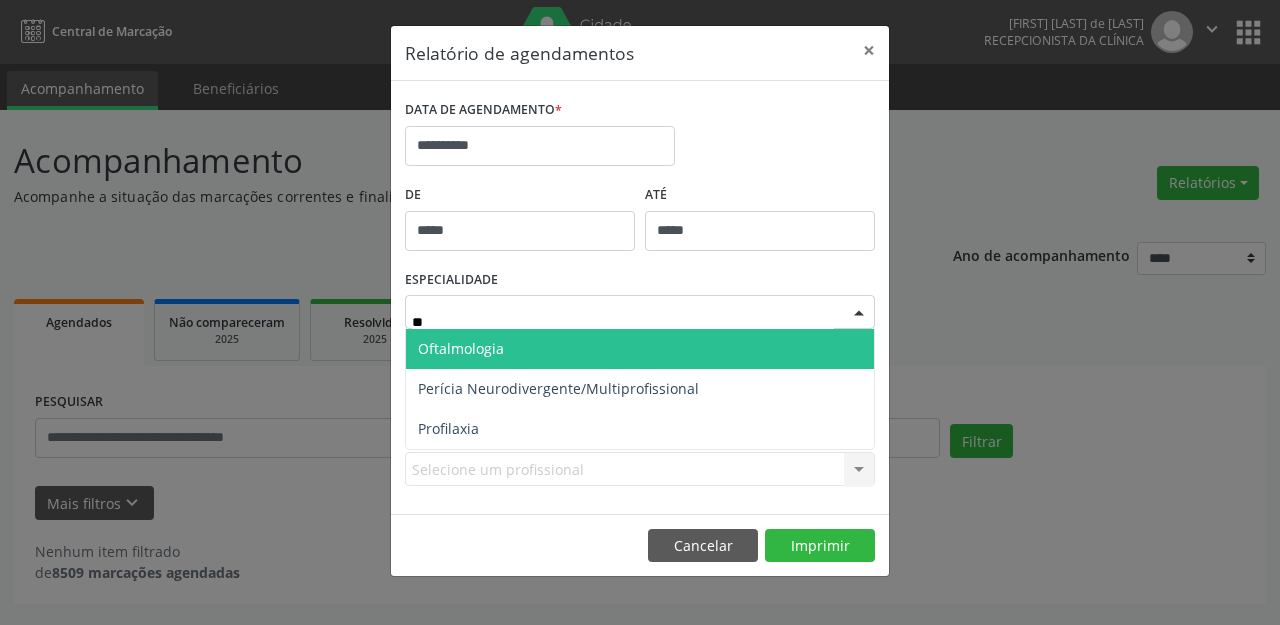 click on "Oftalmologia" at bounding box center (640, 349) 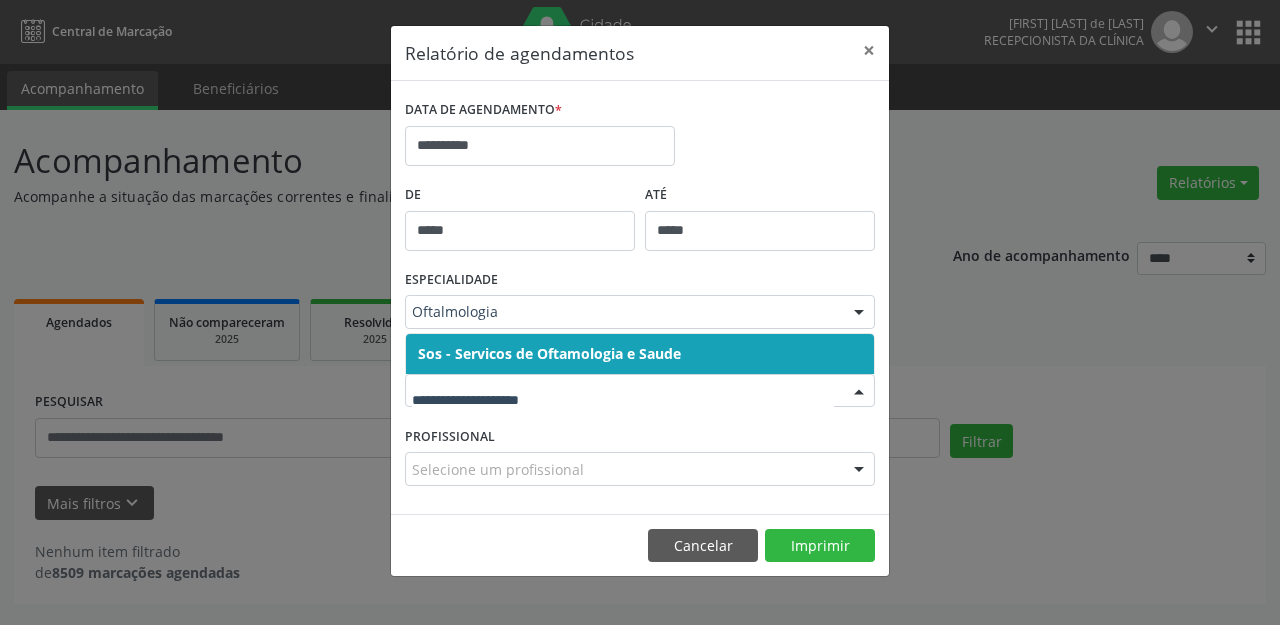 click at bounding box center [640, 391] 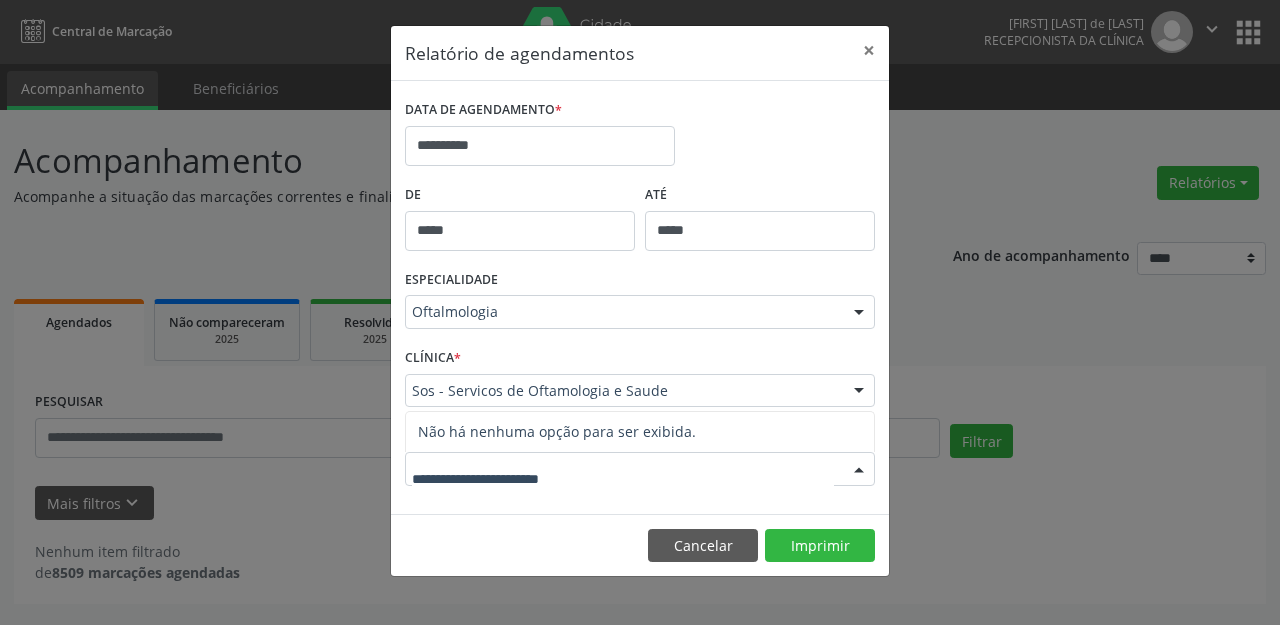 type on "*" 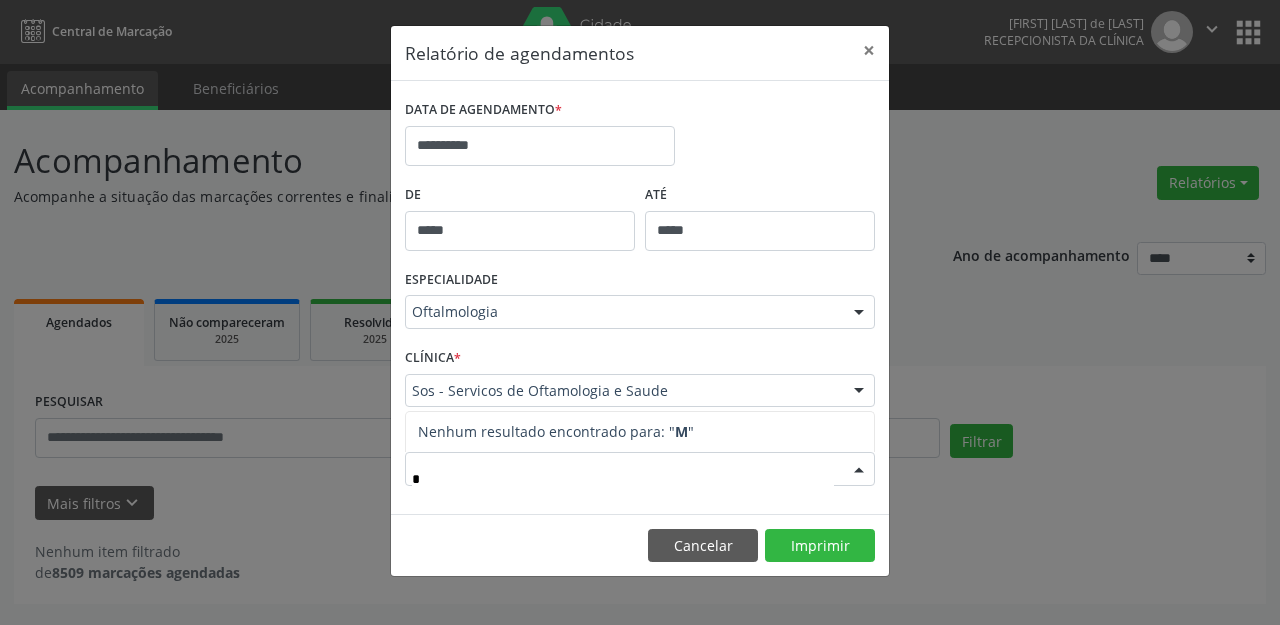 type 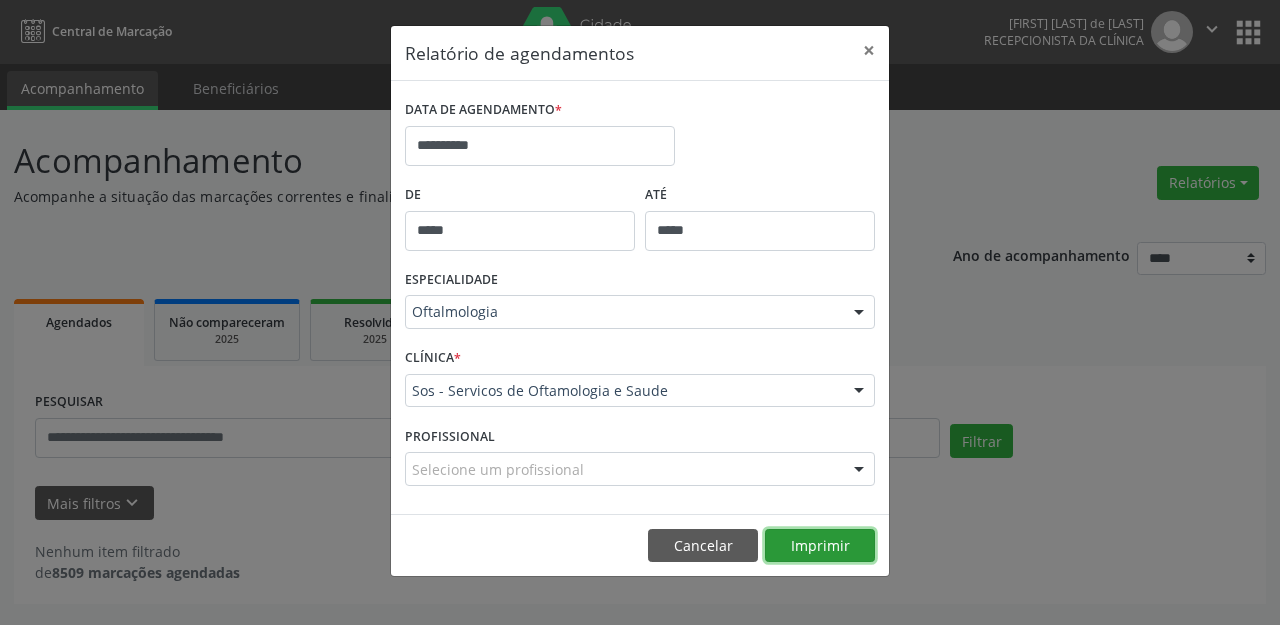 click on "Imprimir" at bounding box center (820, 546) 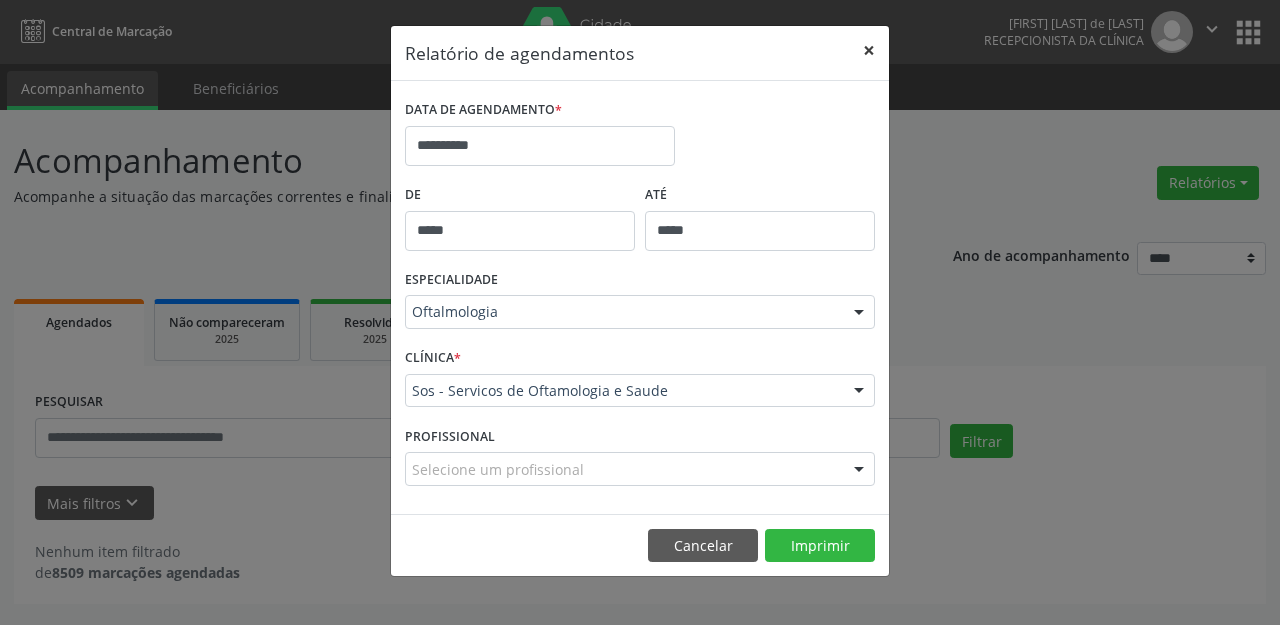click on "×" at bounding box center [869, 50] 